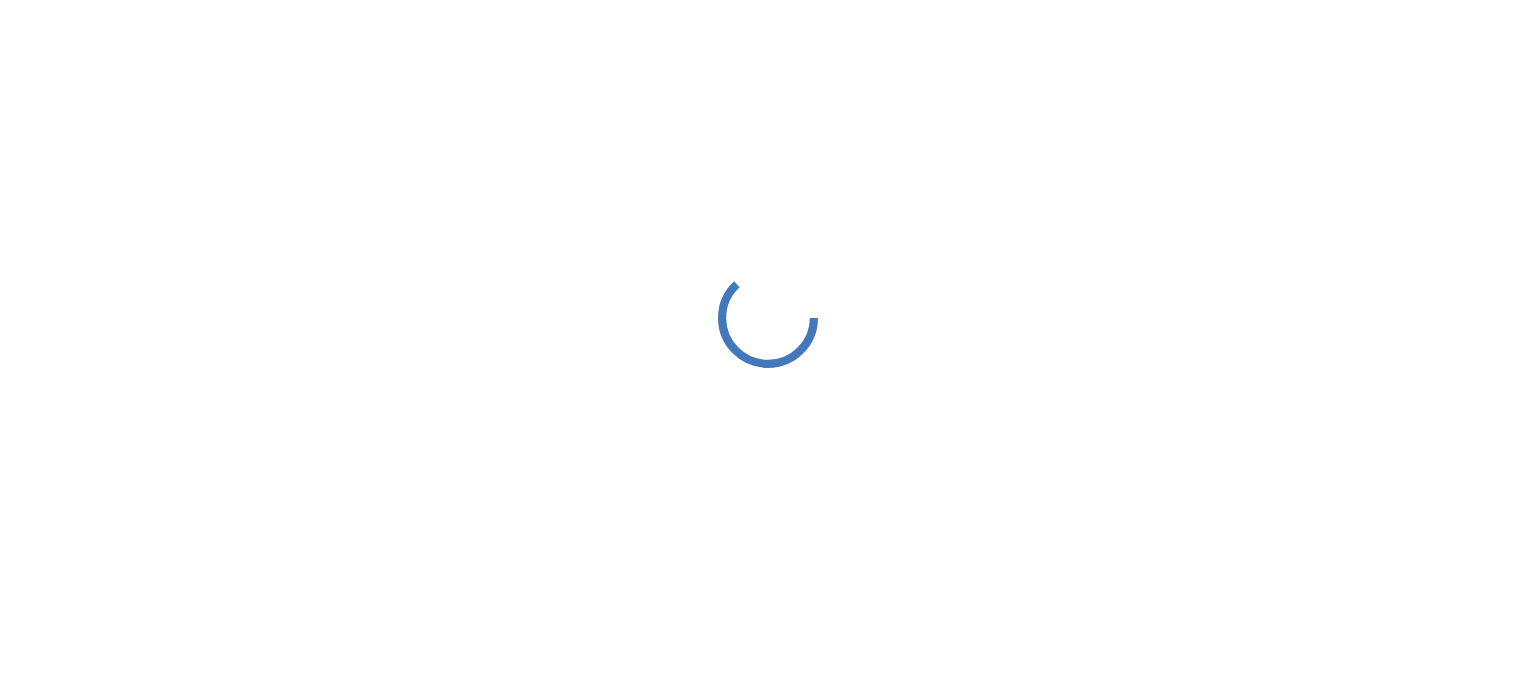 scroll, scrollTop: 0, scrollLeft: 0, axis: both 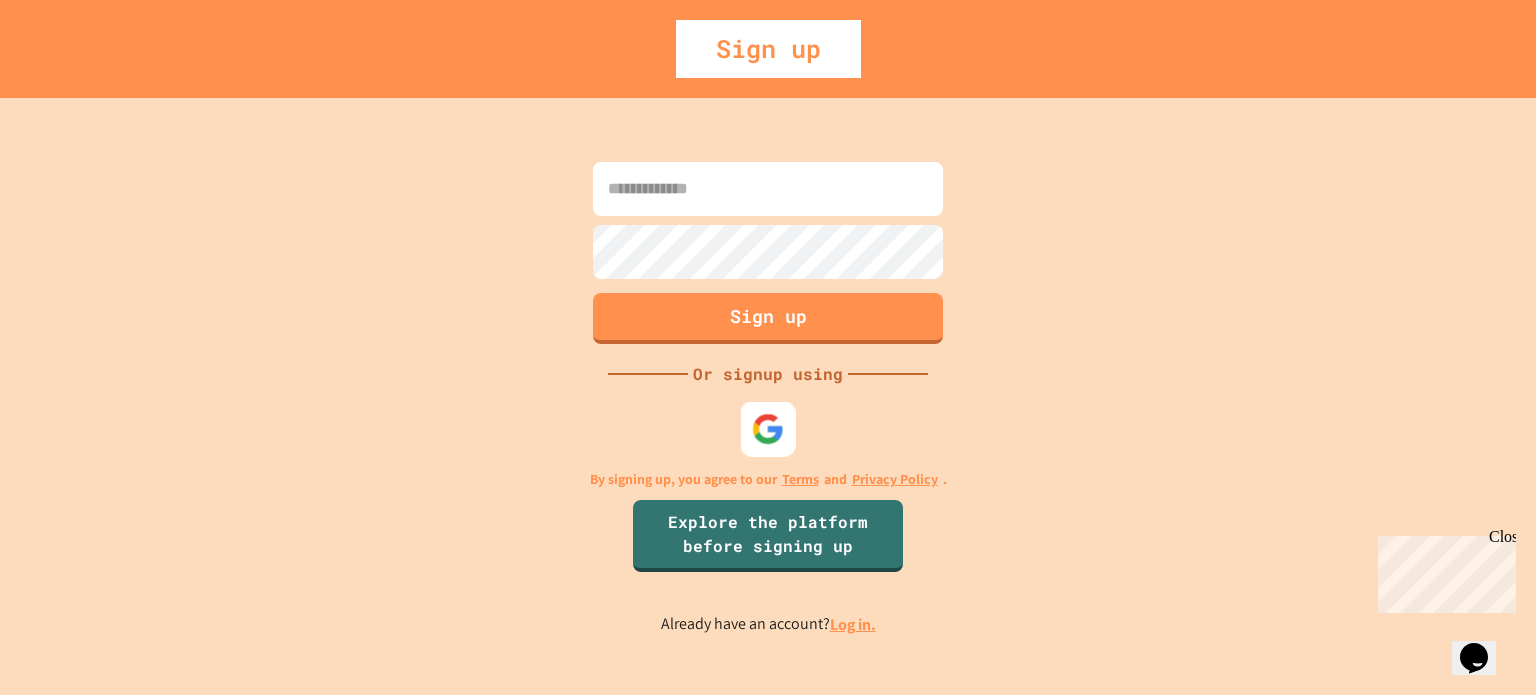 click at bounding box center [768, 428] 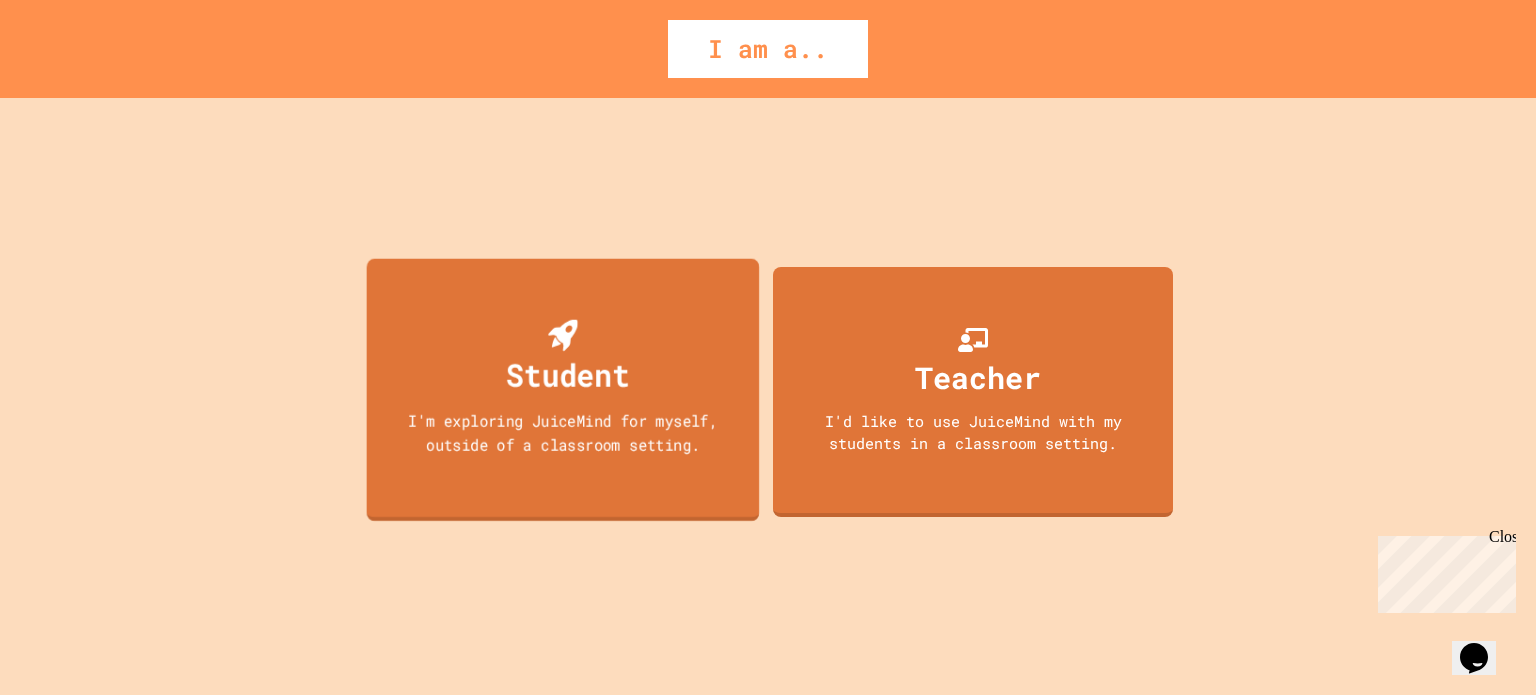 click on "I'm exploring JuiceMind for myself, outside of a classroom setting." at bounding box center [562, 431] 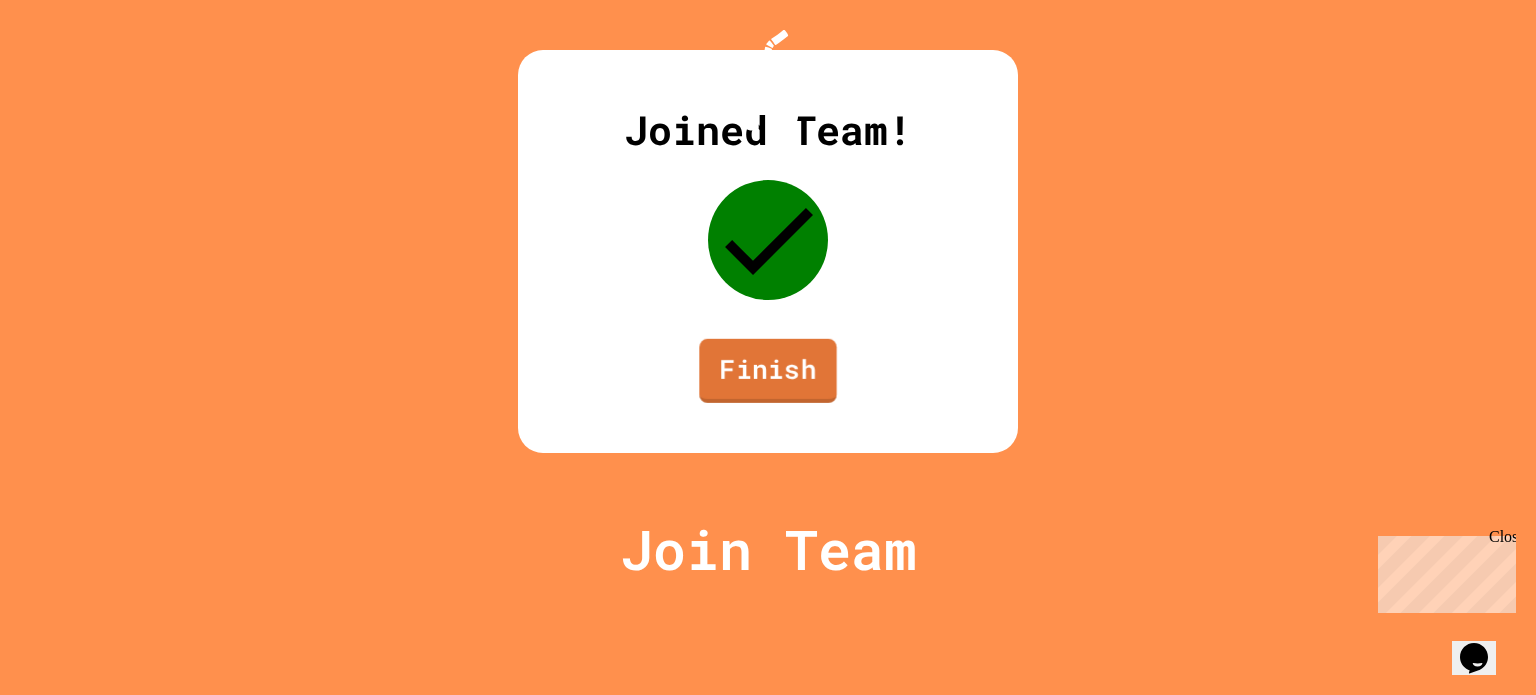 click on "Finish" at bounding box center [767, 371] 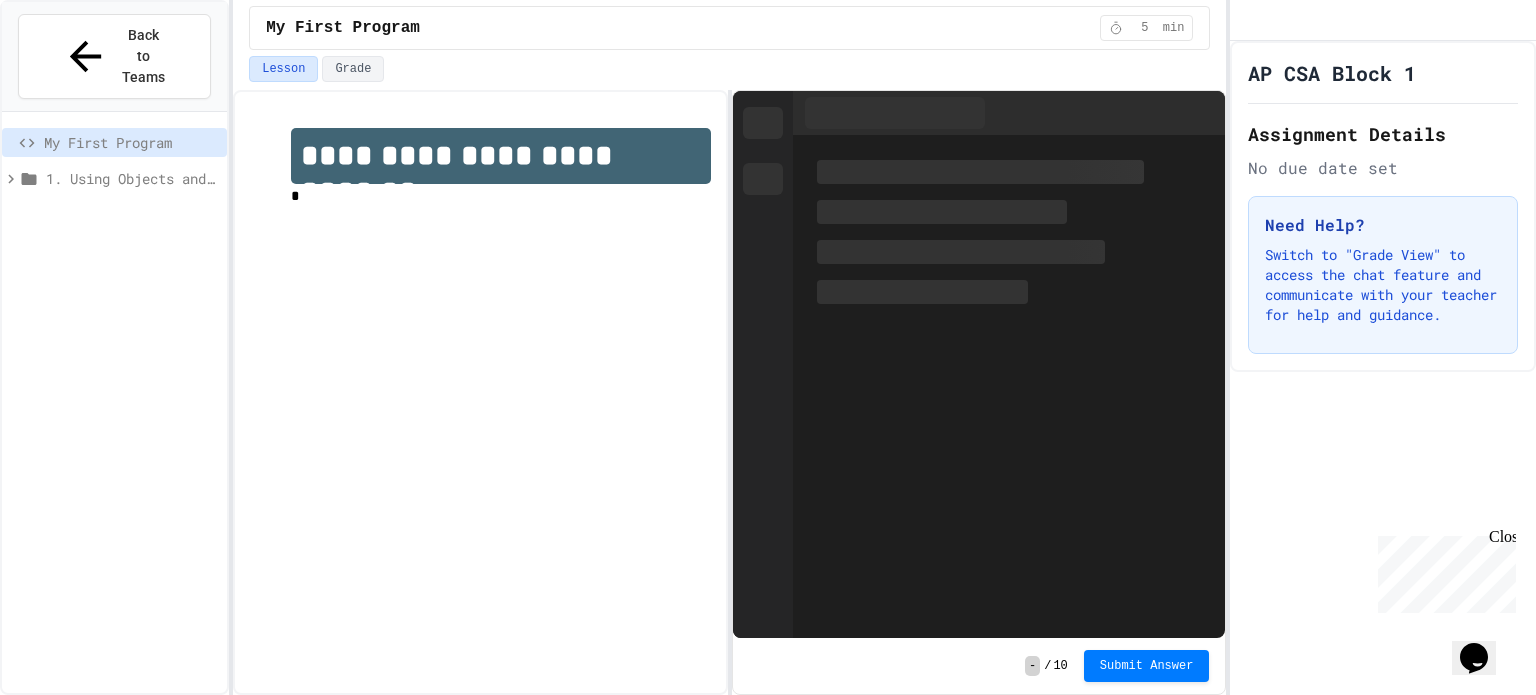 click 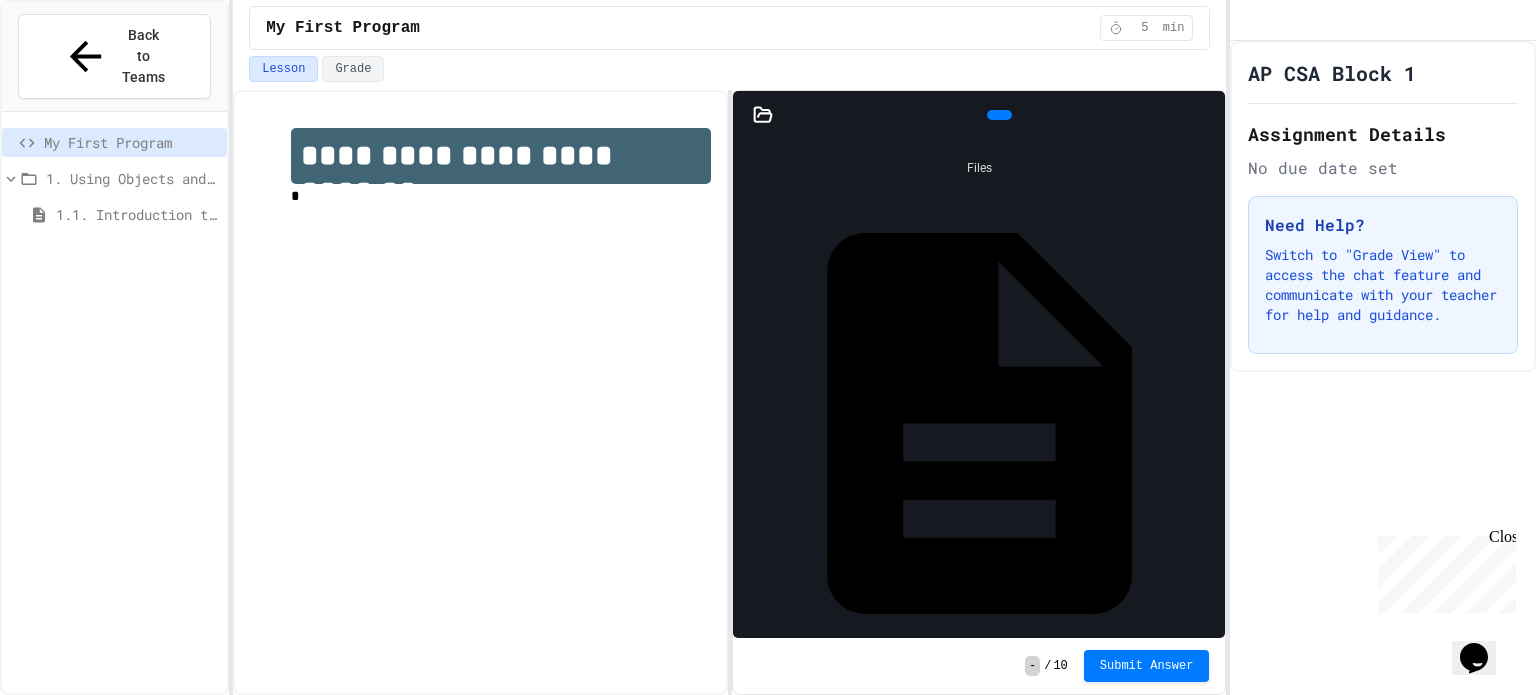 click on "1.1. Introduction to Algorithms, Programming, and Compilers" at bounding box center [137, 214] 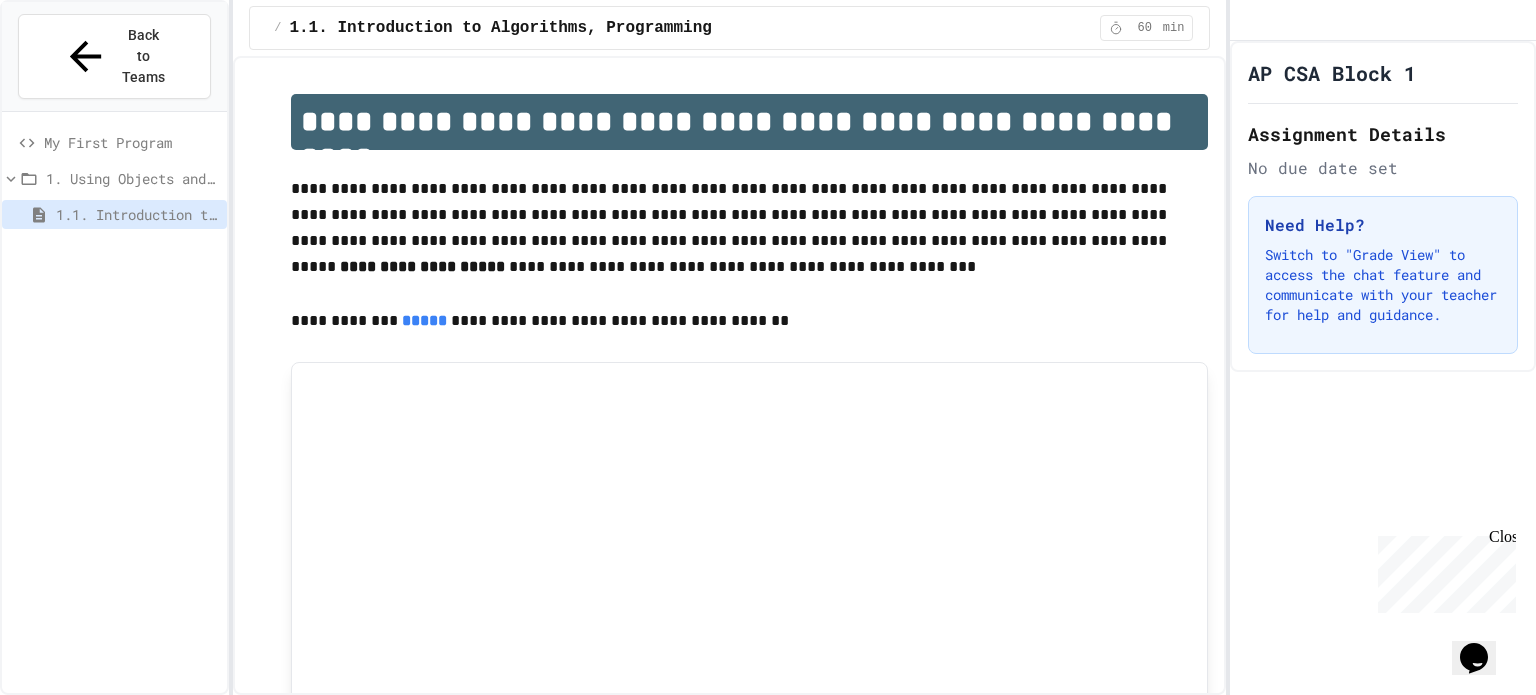 click 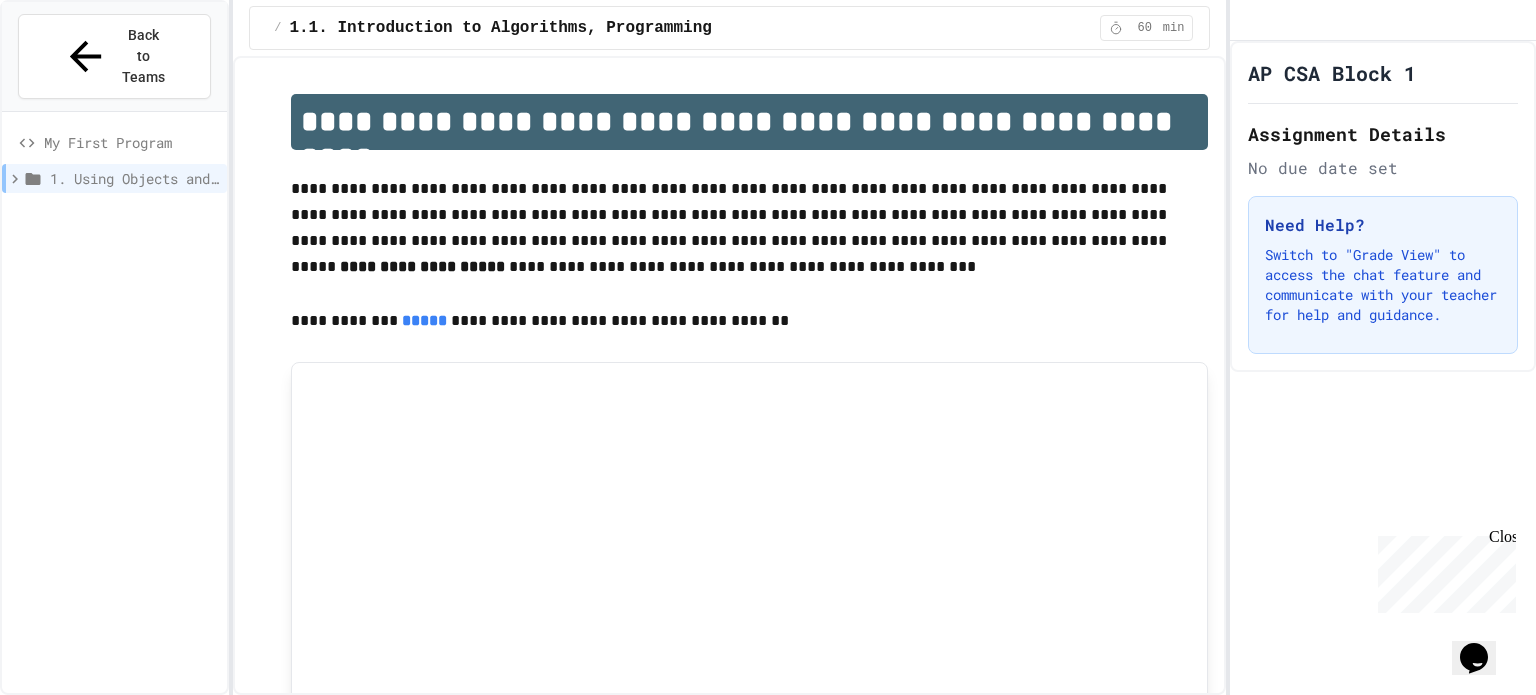 click on "My First Program" at bounding box center [131, 142] 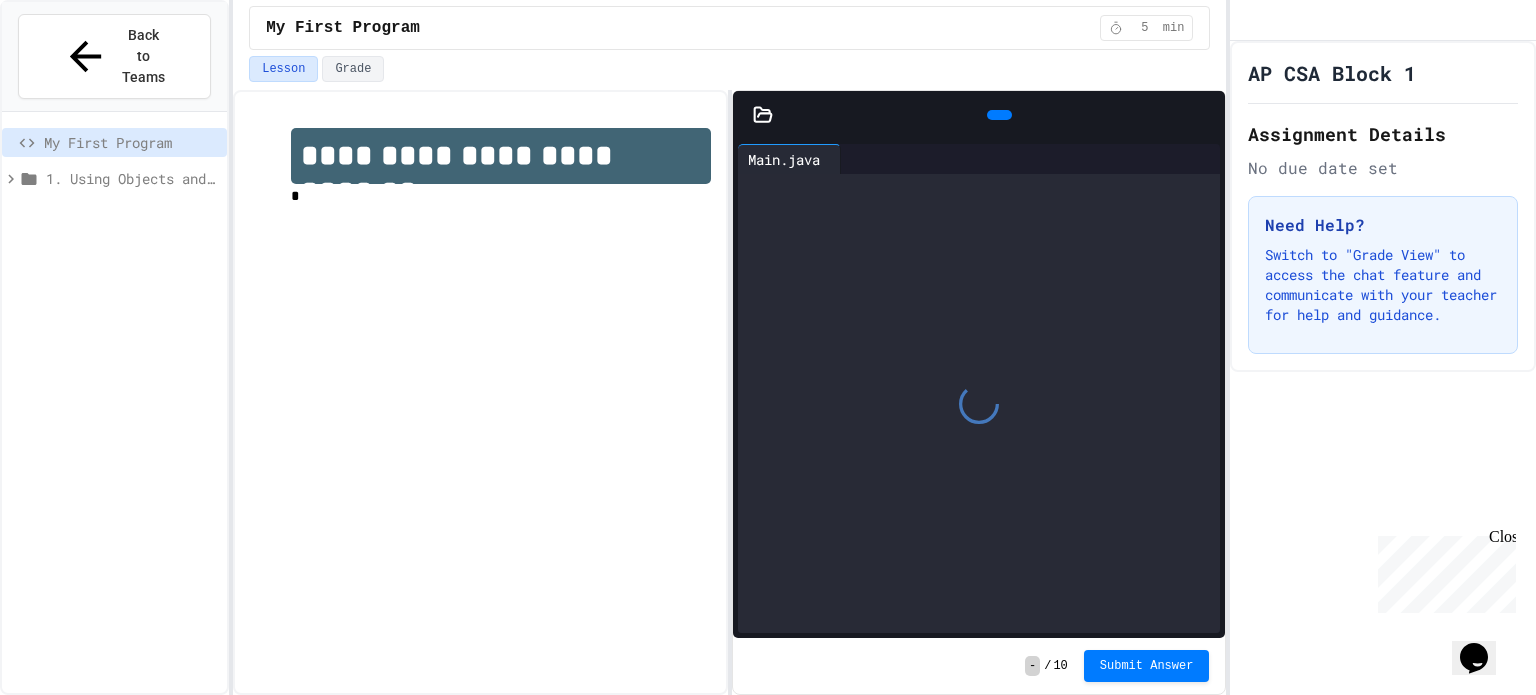 click on "**********" at bounding box center (480, 392) 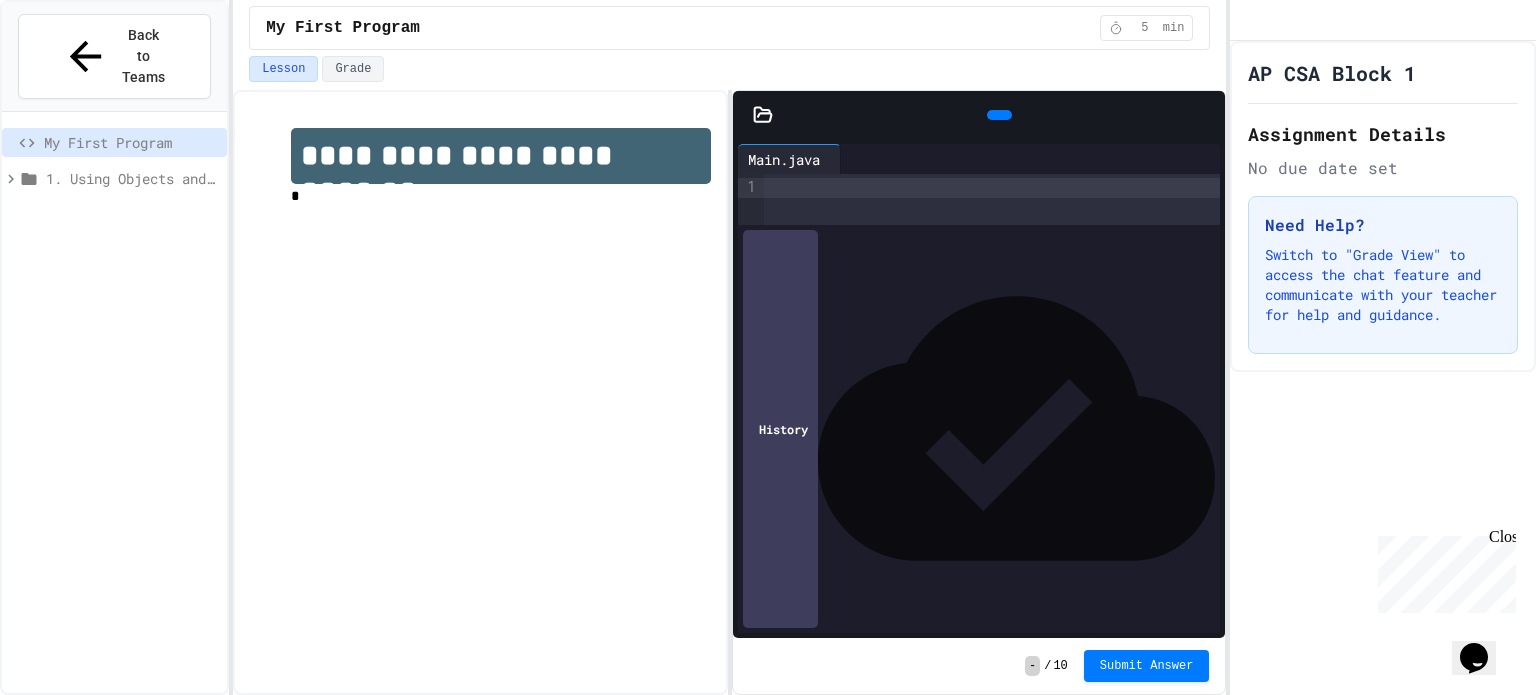 click at bounding box center [500, 223] 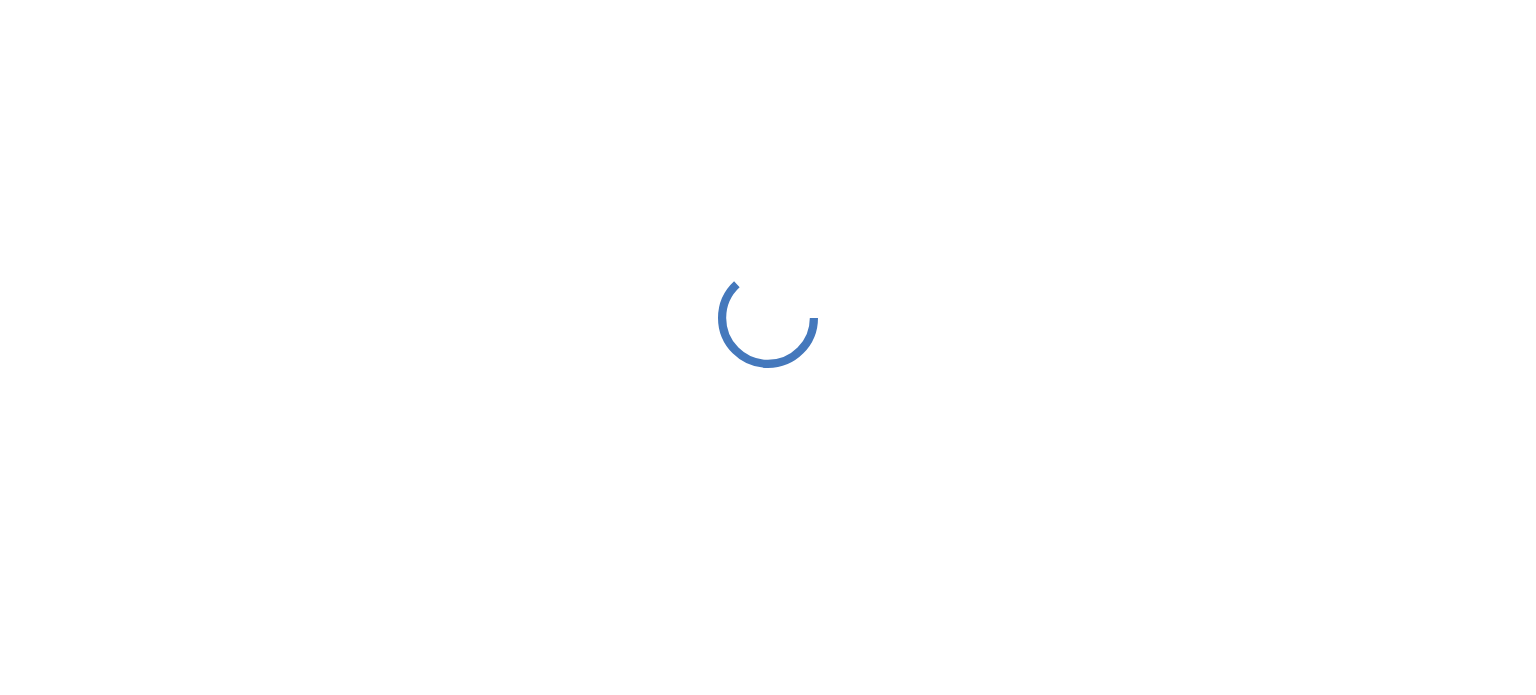 scroll, scrollTop: 0, scrollLeft: 0, axis: both 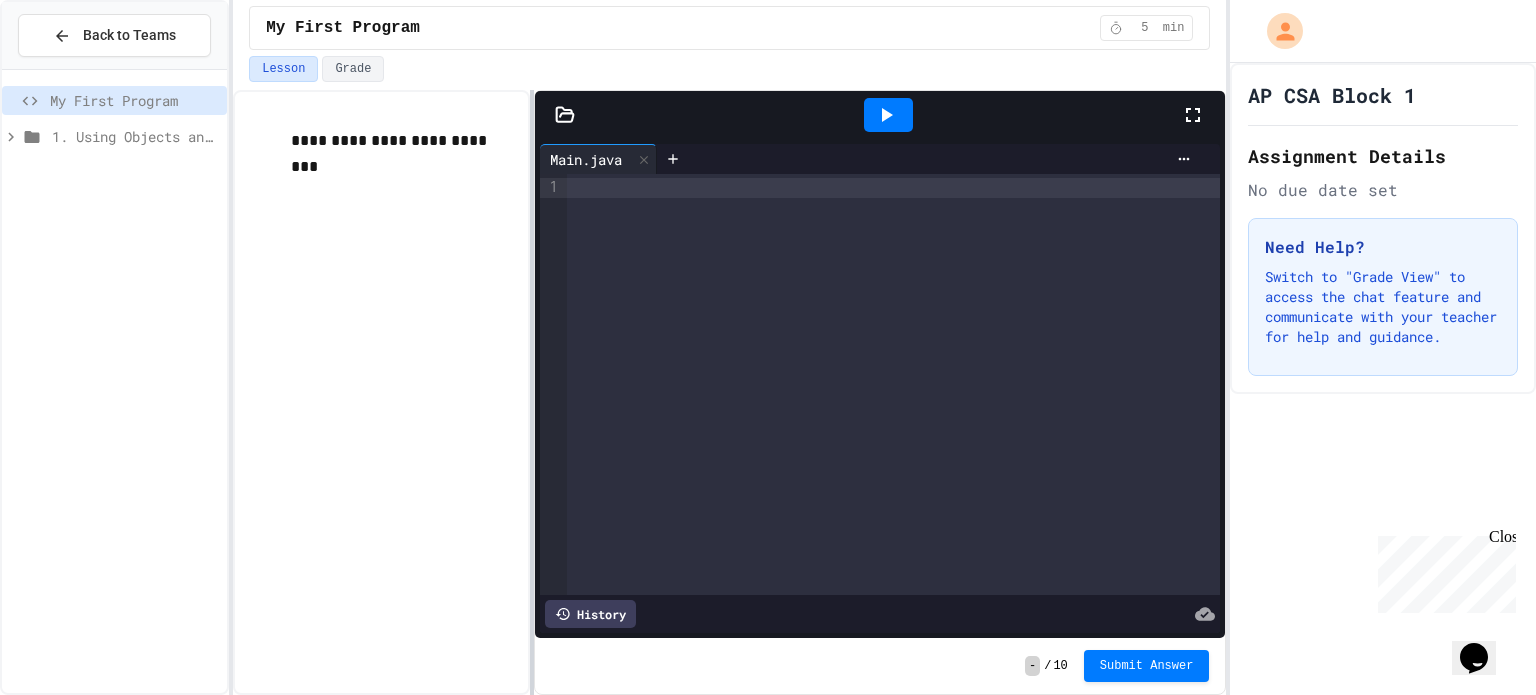 click at bounding box center (532, 392) 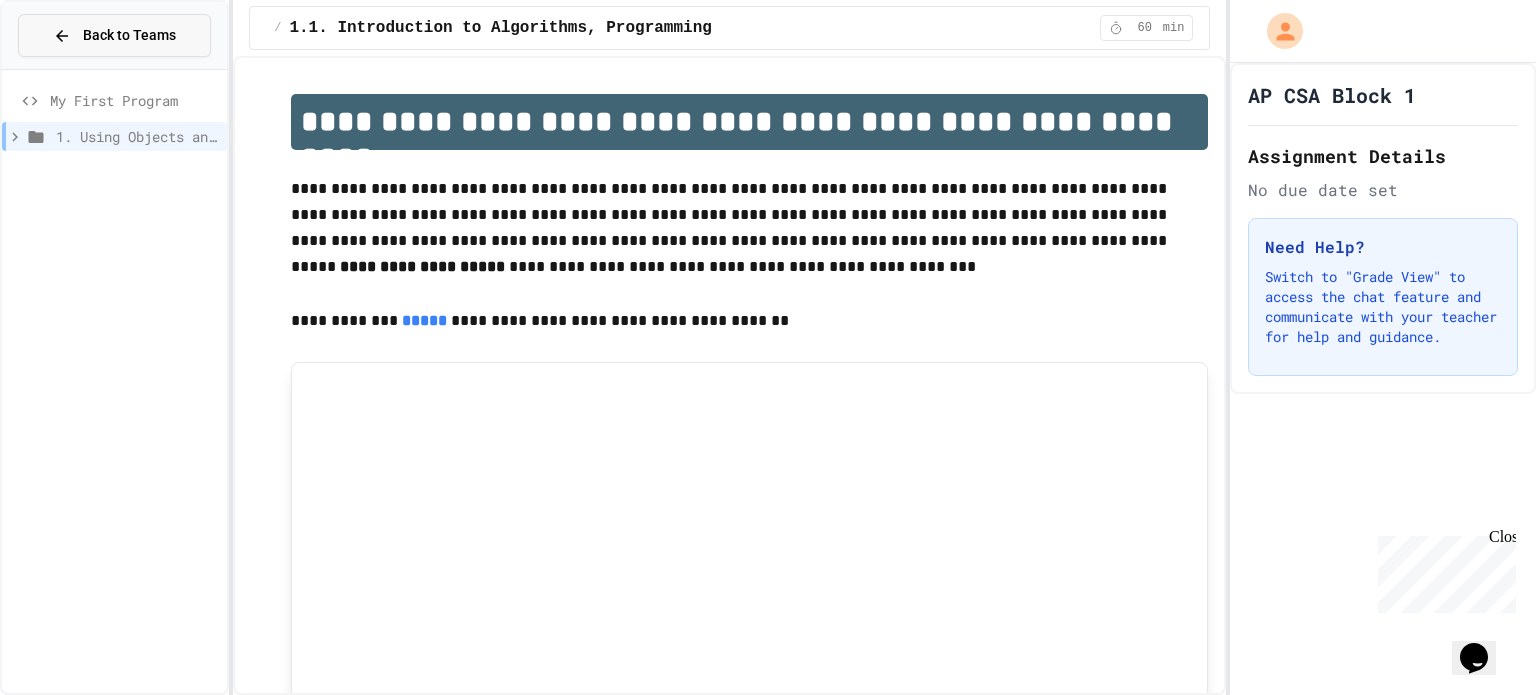 click on "Back to Teams" at bounding box center [129, 35] 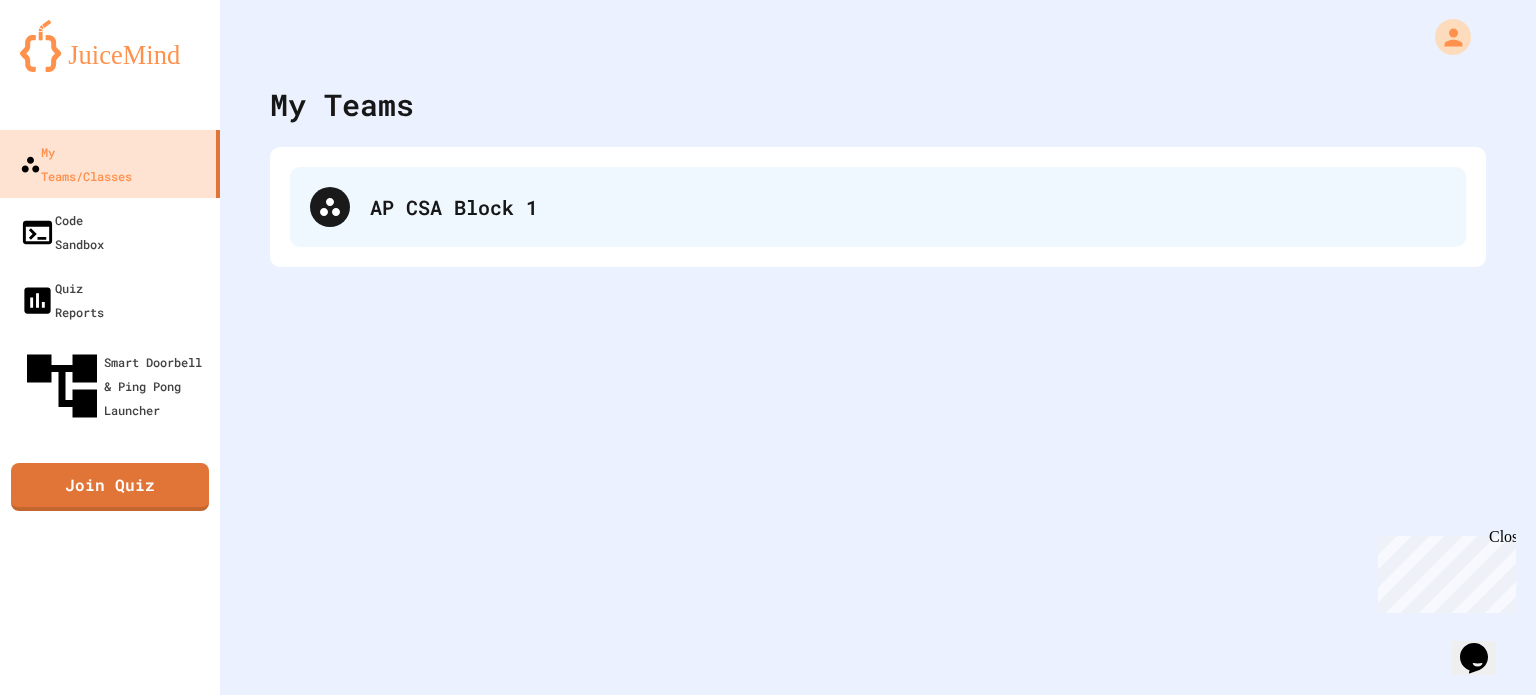 click on "AP CSA Block 1" at bounding box center [908, 207] 